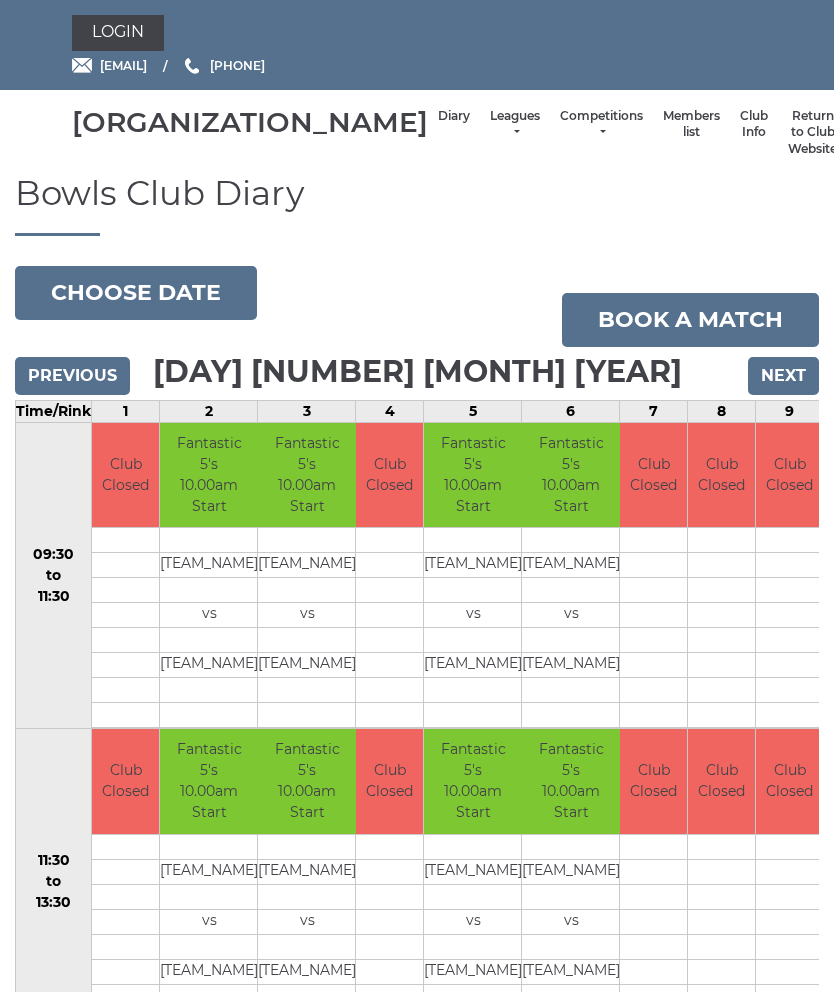 scroll, scrollTop: 0, scrollLeft: 0, axis: both 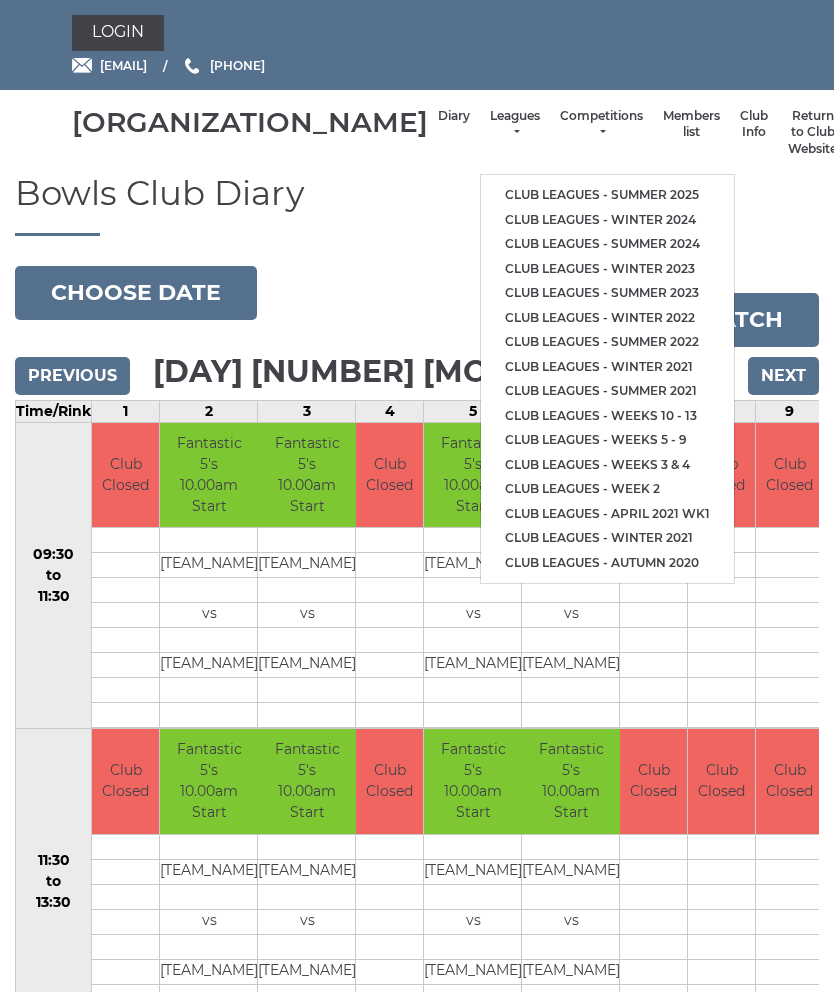 click on "Club leagues - Summer 2025" at bounding box center (607, 195) 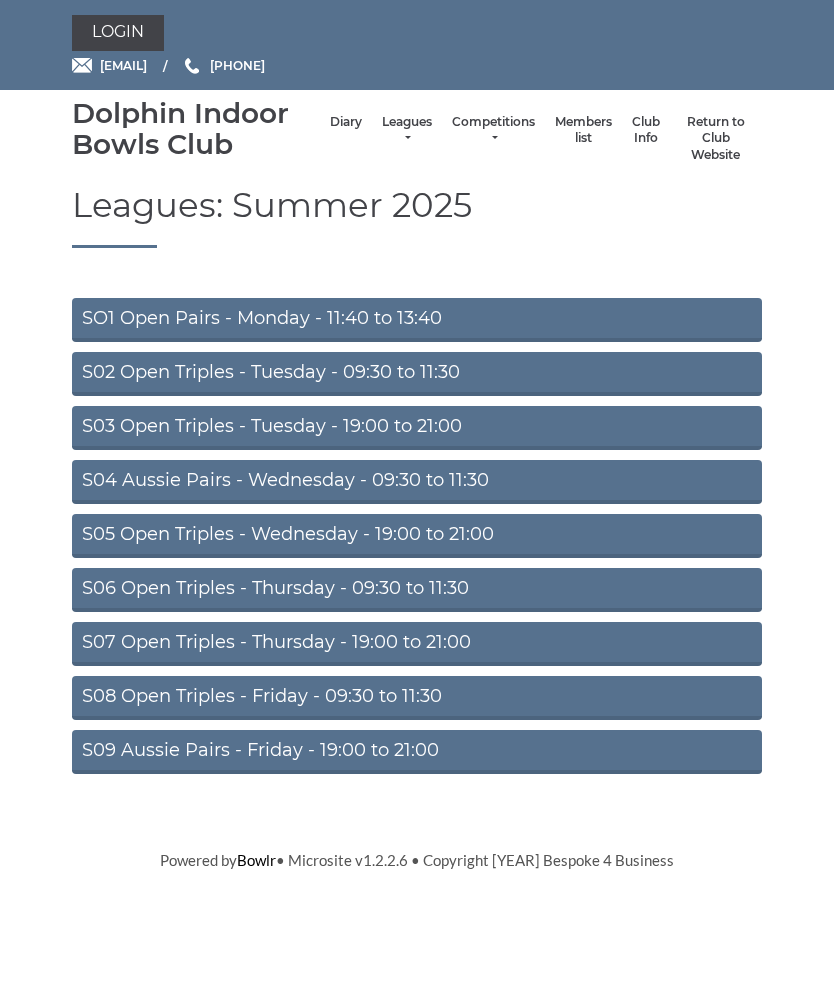 scroll, scrollTop: 0, scrollLeft: 0, axis: both 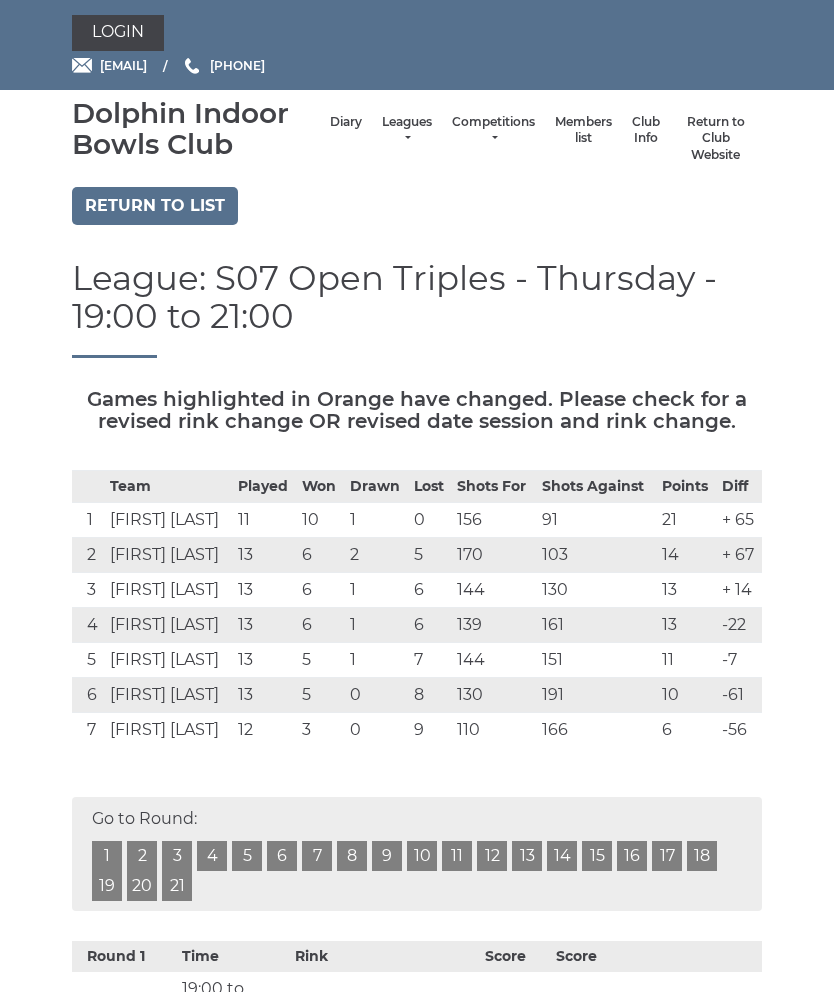 click on "Return to list" at bounding box center (155, 206) 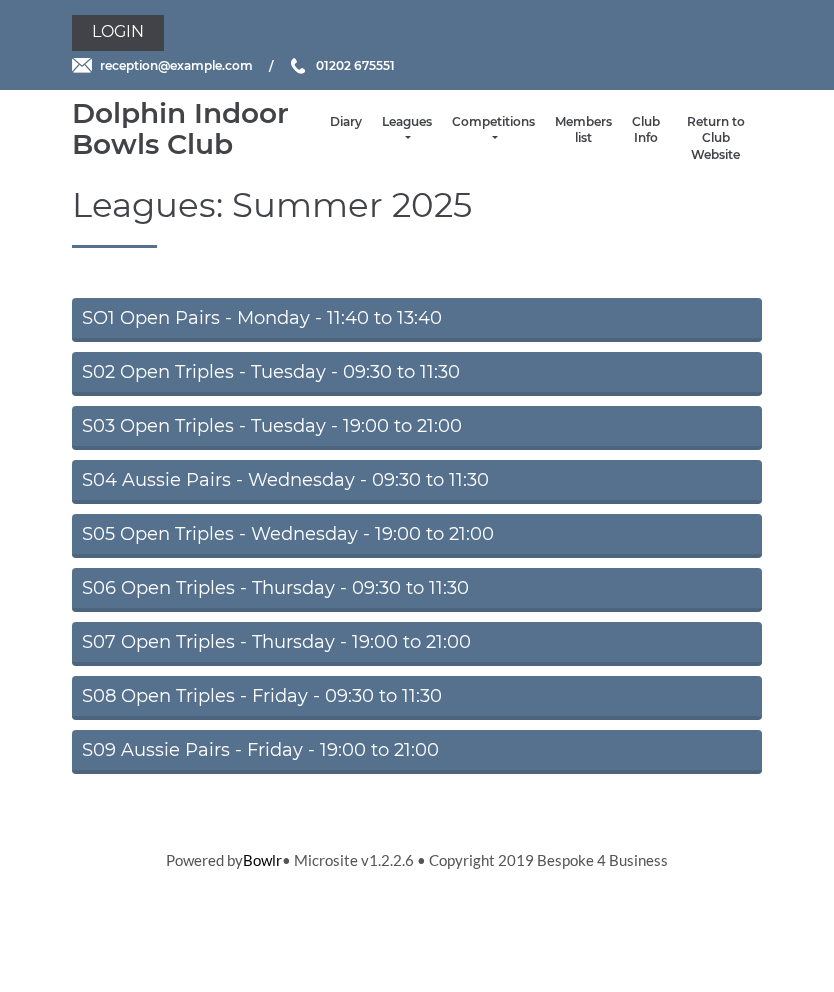 scroll, scrollTop: 0, scrollLeft: 0, axis: both 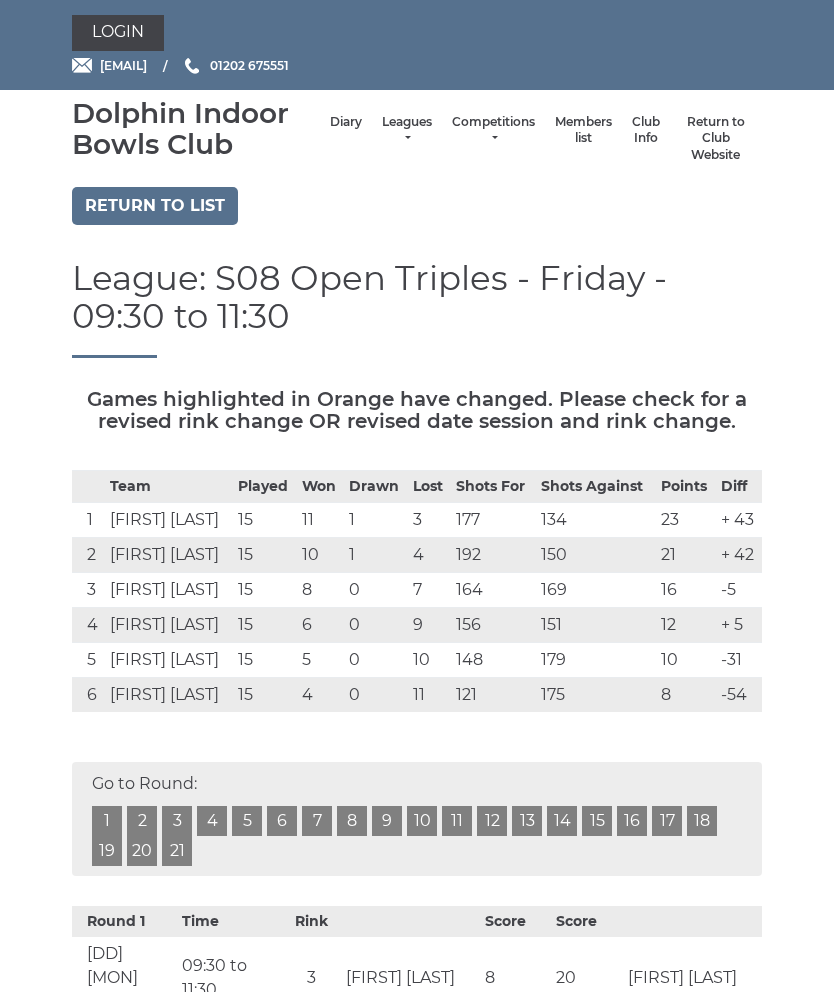 click on "0" at bounding box center [376, 695] 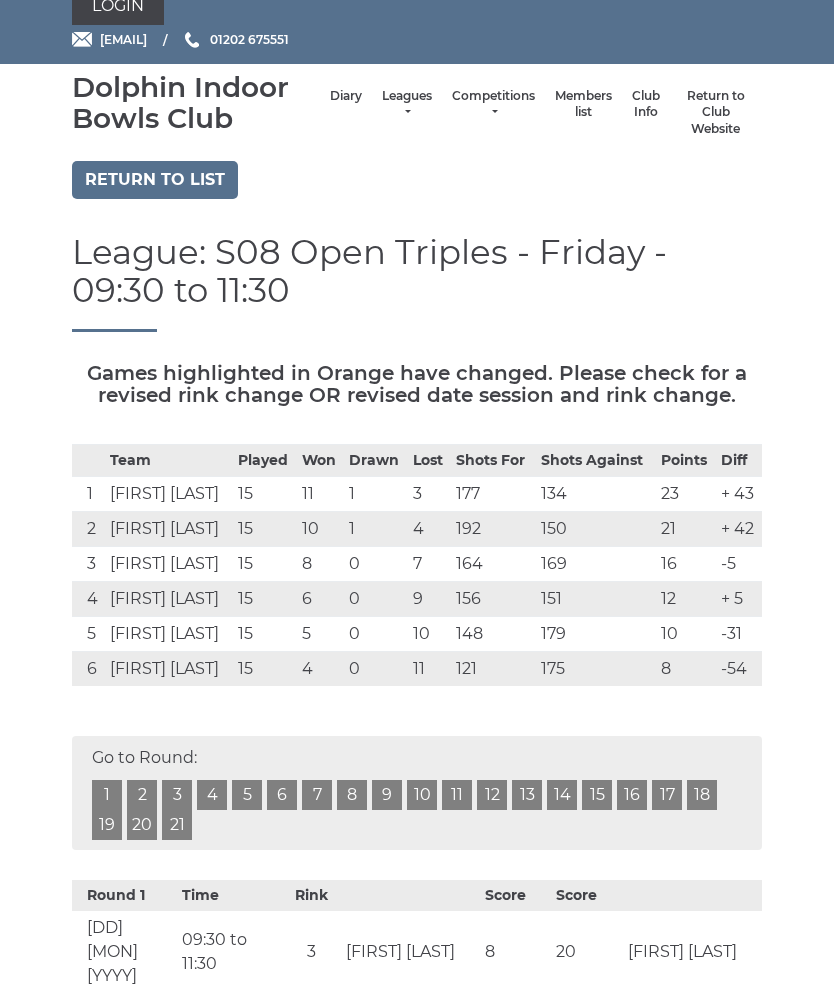 scroll, scrollTop: 0, scrollLeft: 0, axis: both 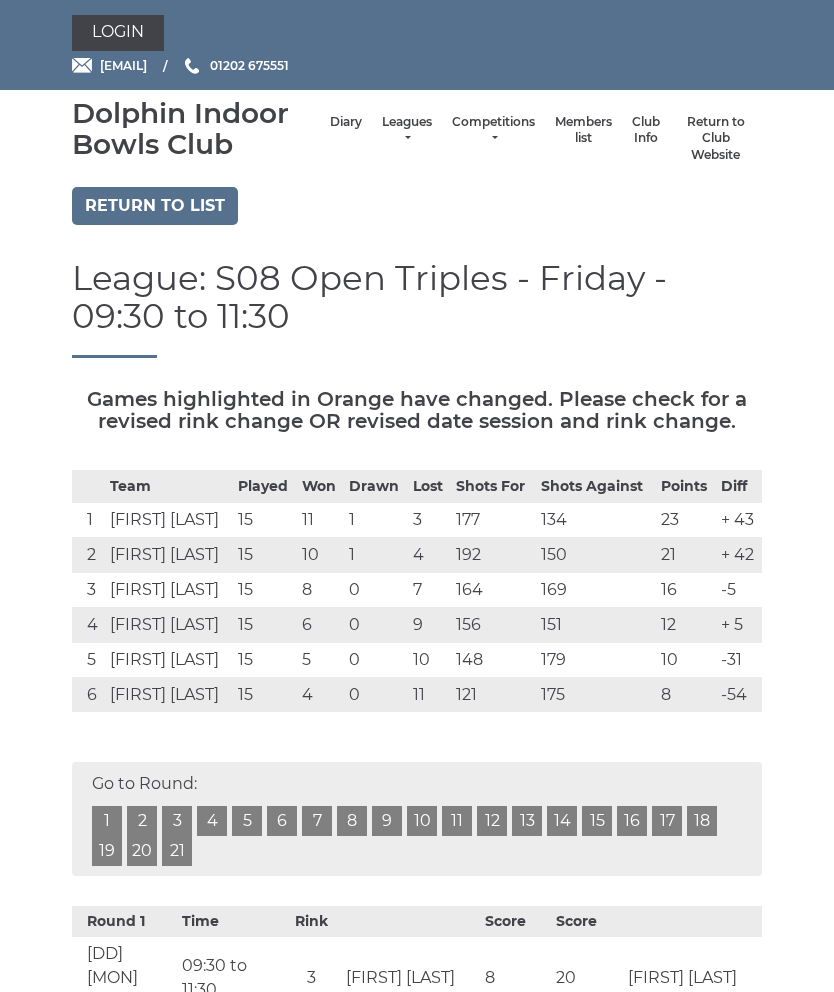 click on "Members list" at bounding box center [583, 130] 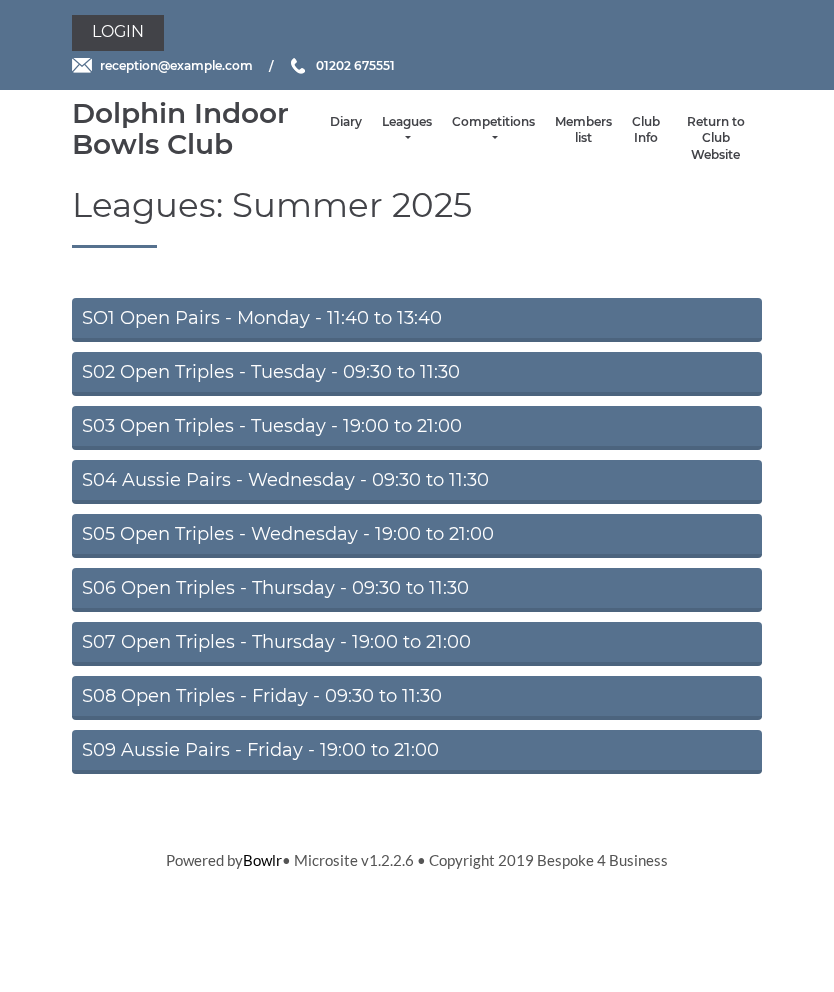 scroll, scrollTop: 0, scrollLeft: 0, axis: both 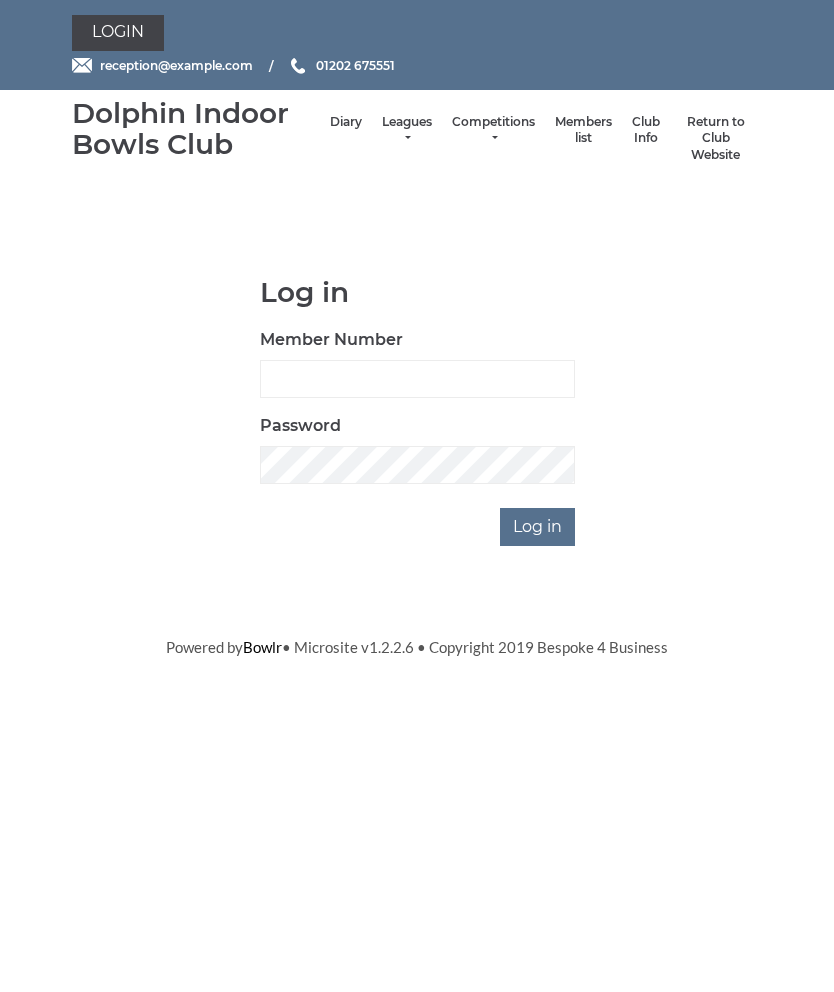 click on "Log in
Member Number              Password              Log in" at bounding box center (417, 411) 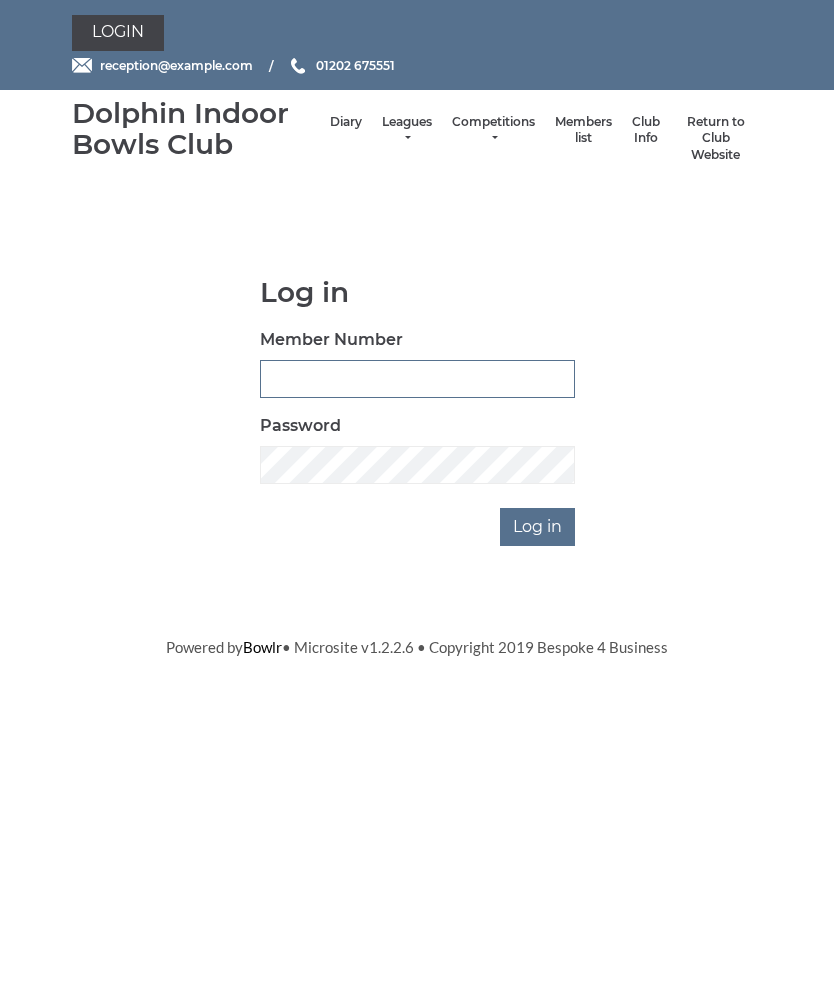 click on "Member Number" at bounding box center (417, 379) 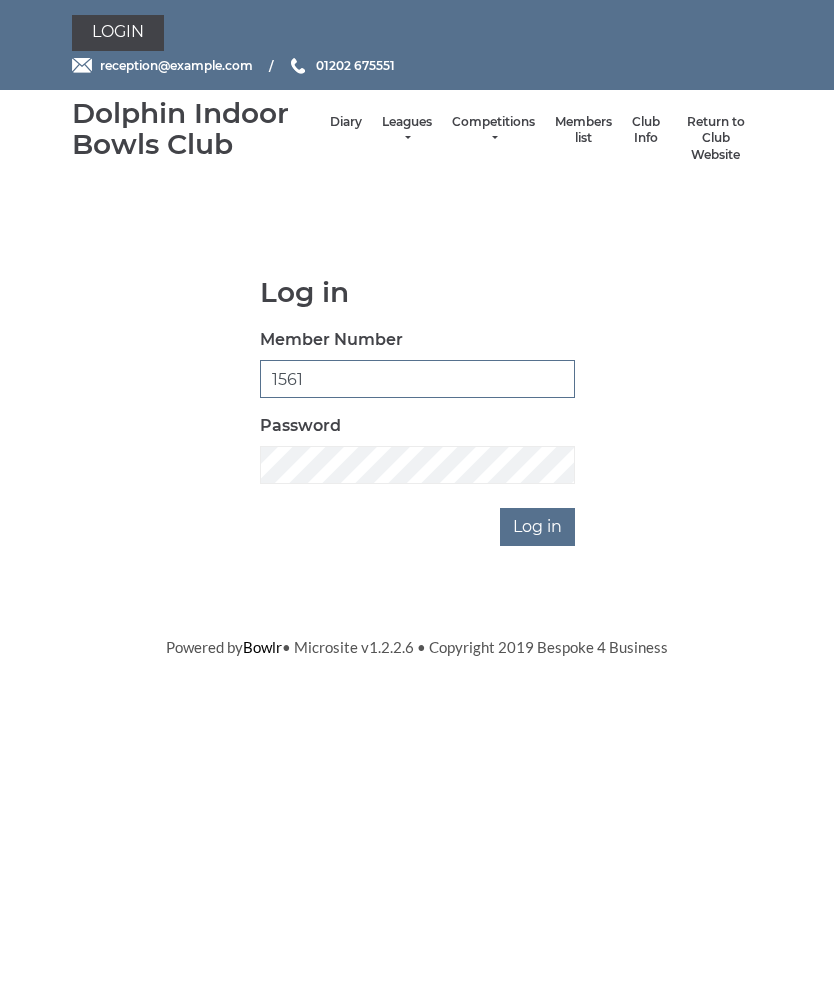 type on "1561" 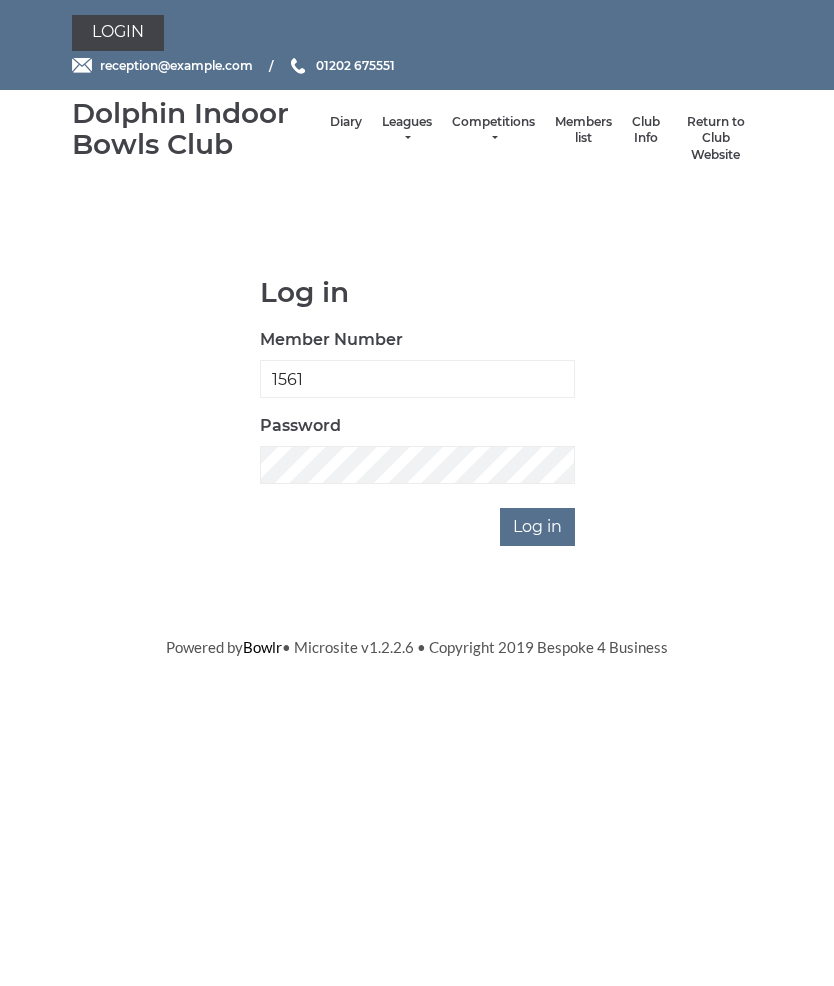 click on "Log in" at bounding box center [537, 527] 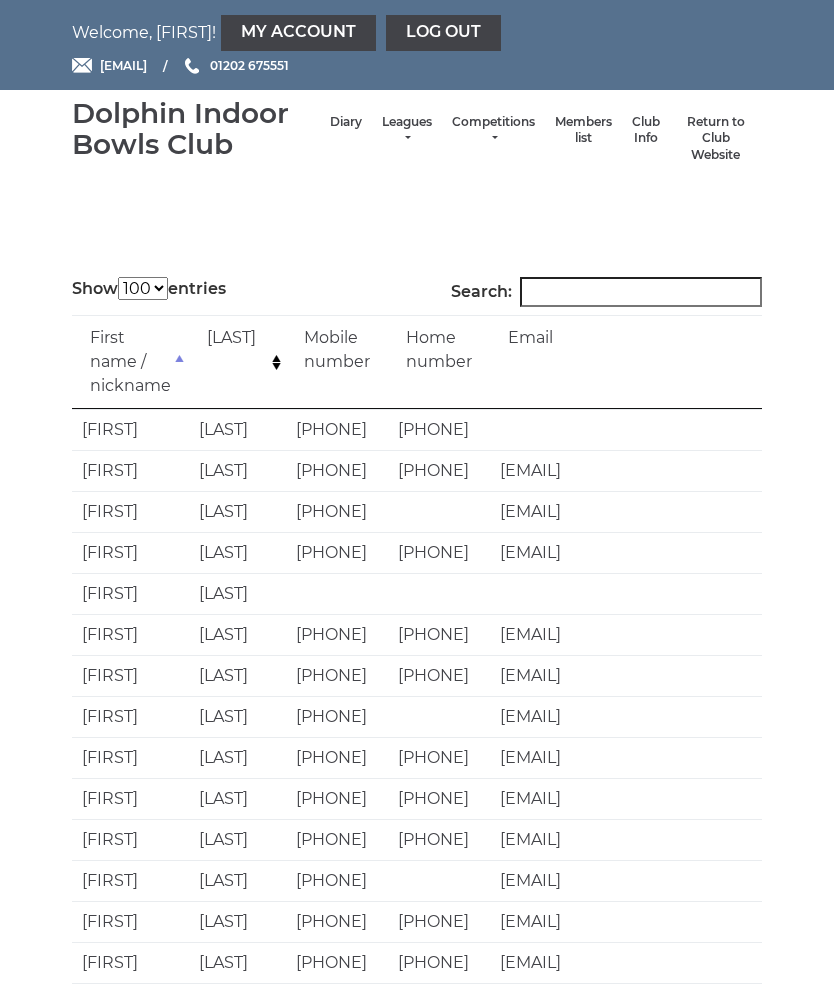 select on "100" 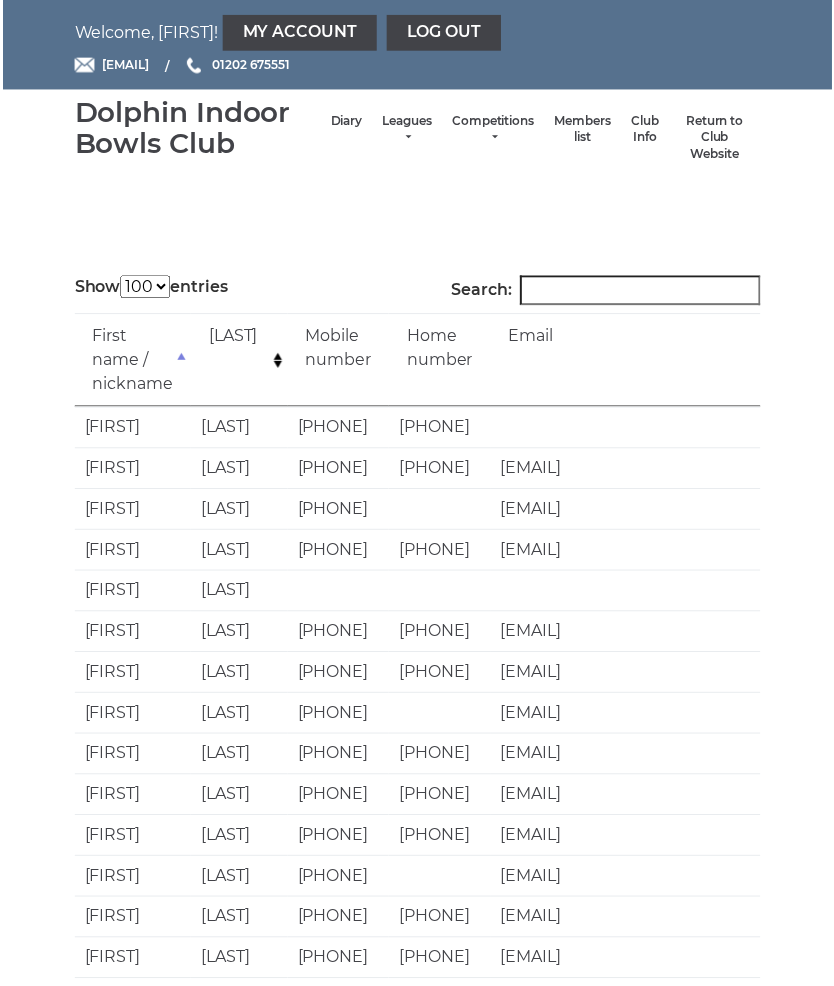 scroll, scrollTop: 0, scrollLeft: 0, axis: both 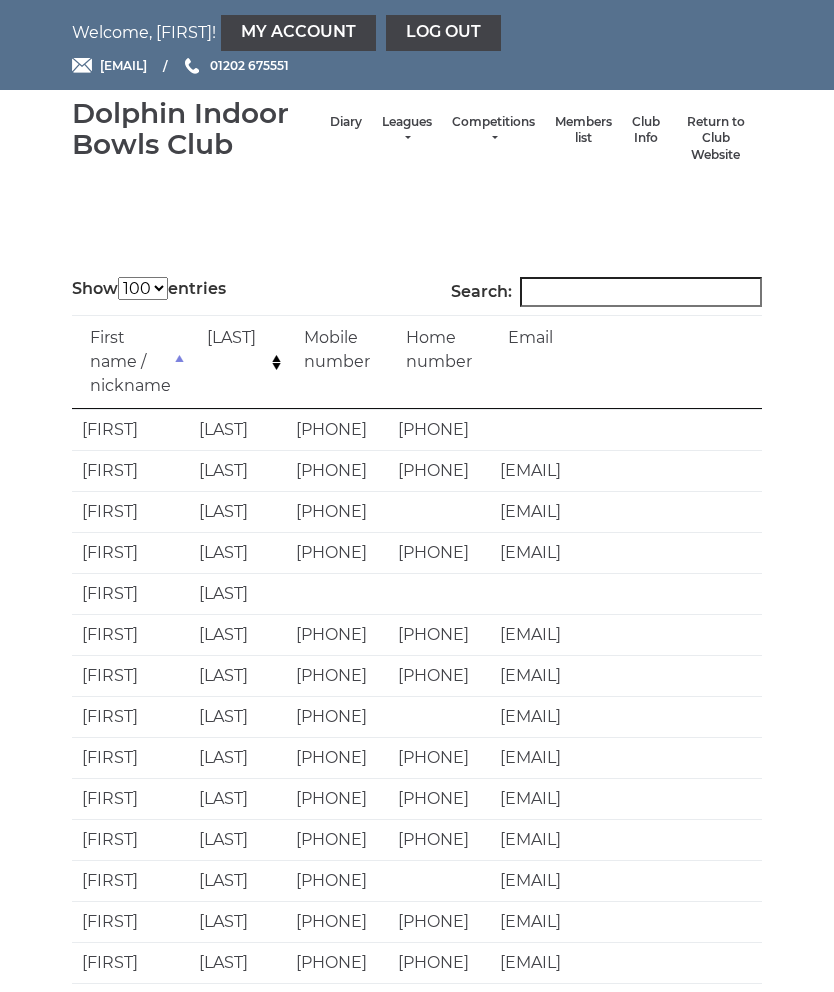 click on "Search:" at bounding box center [641, 292] 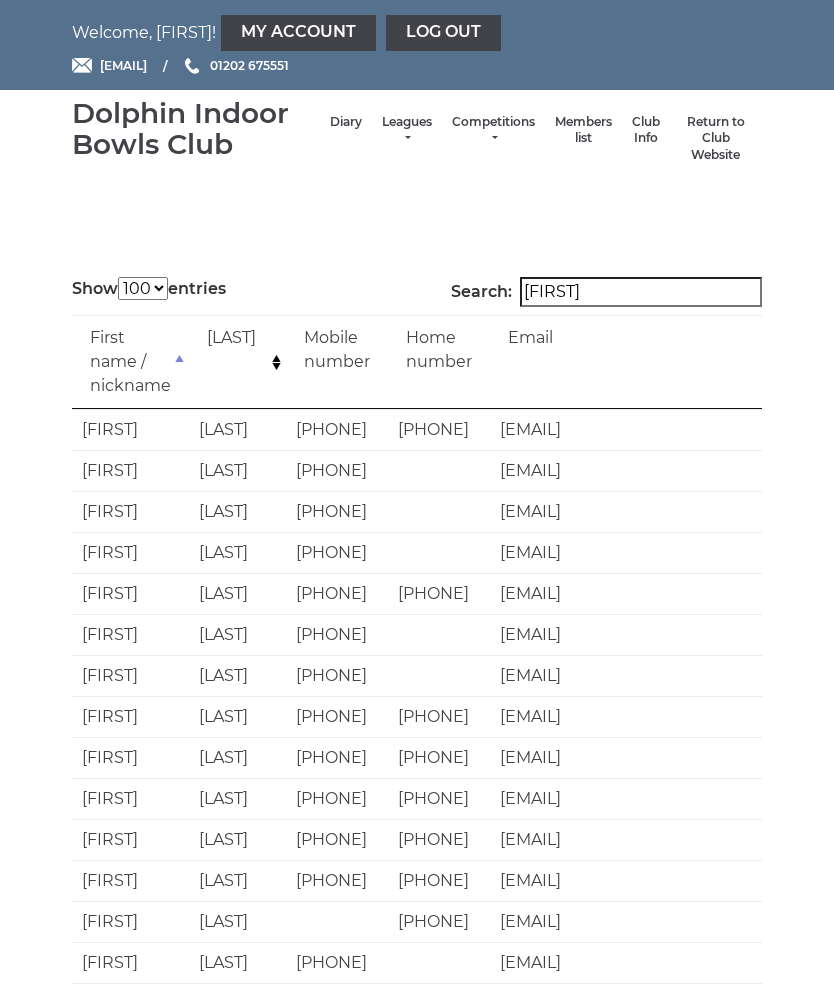 type on "[FIRST]" 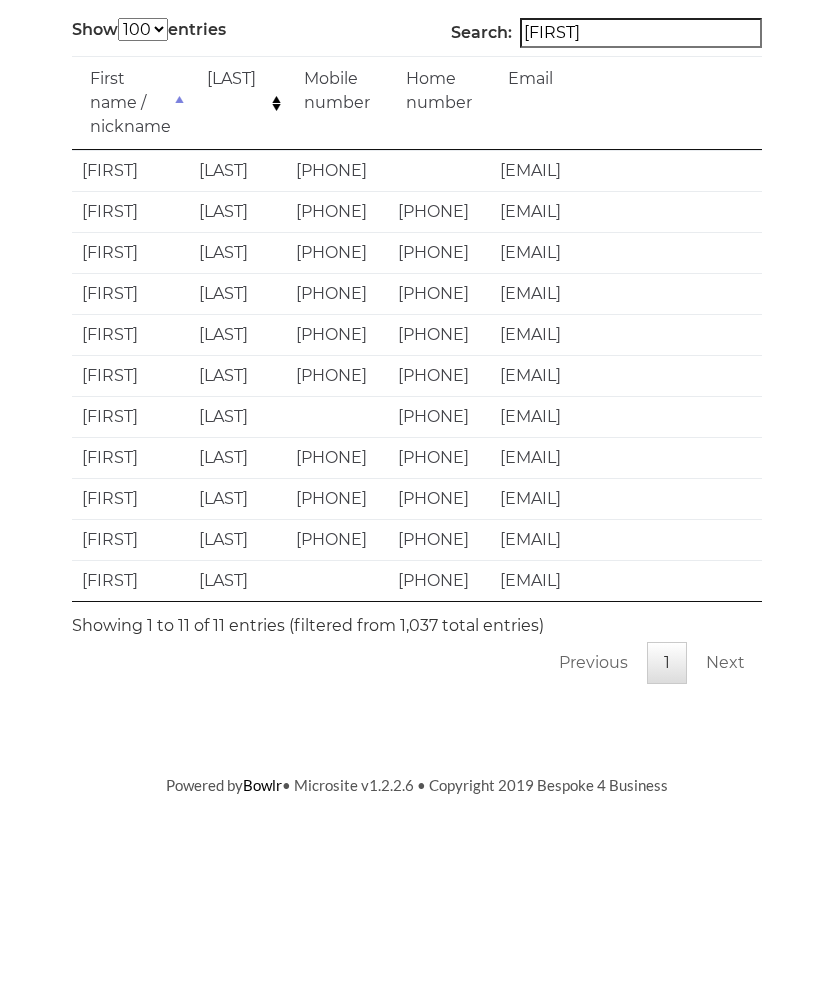 scroll, scrollTop: 132, scrollLeft: 0, axis: vertical 